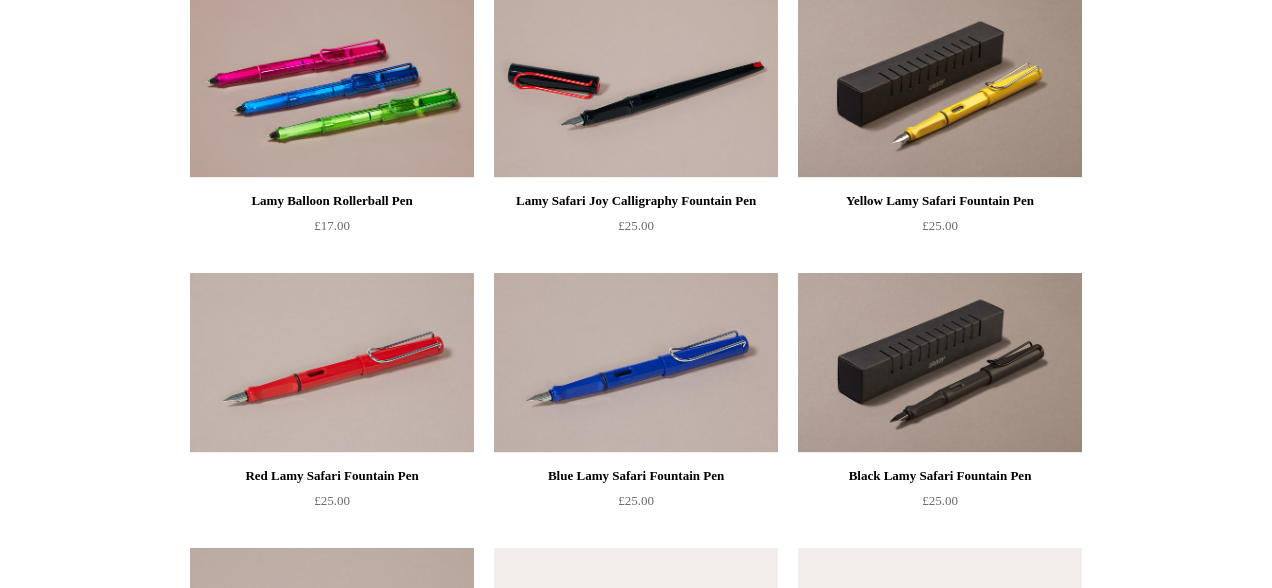 scroll, scrollTop: 243, scrollLeft: 0, axis: vertical 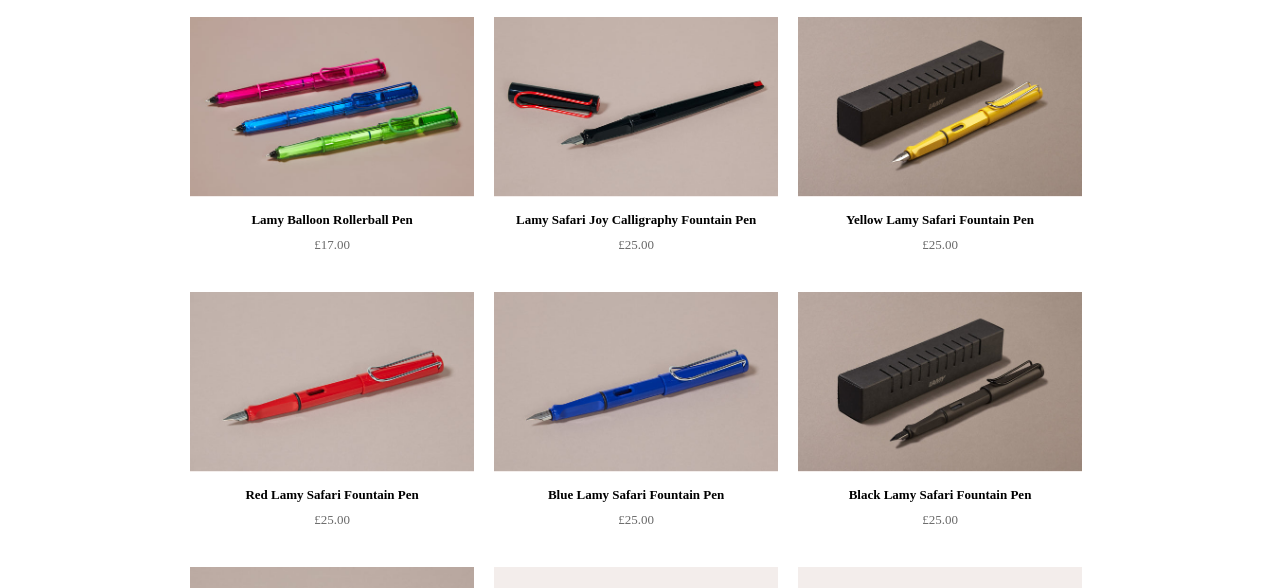 click at bounding box center [940, 107] 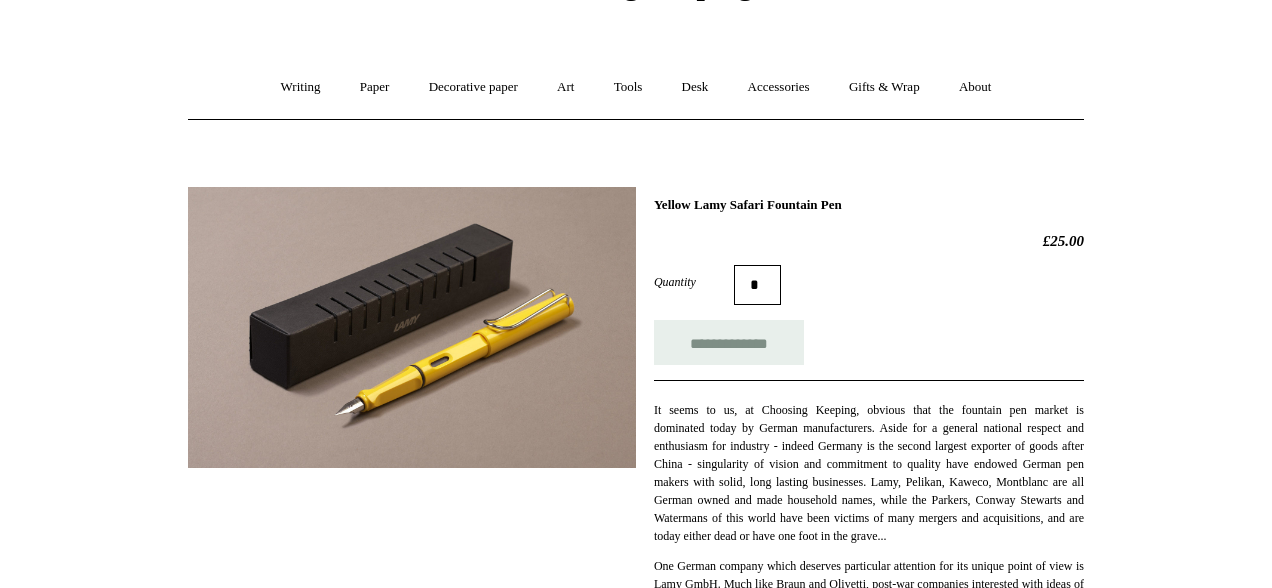 scroll, scrollTop: 116, scrollLeft: 0, axis: vertical 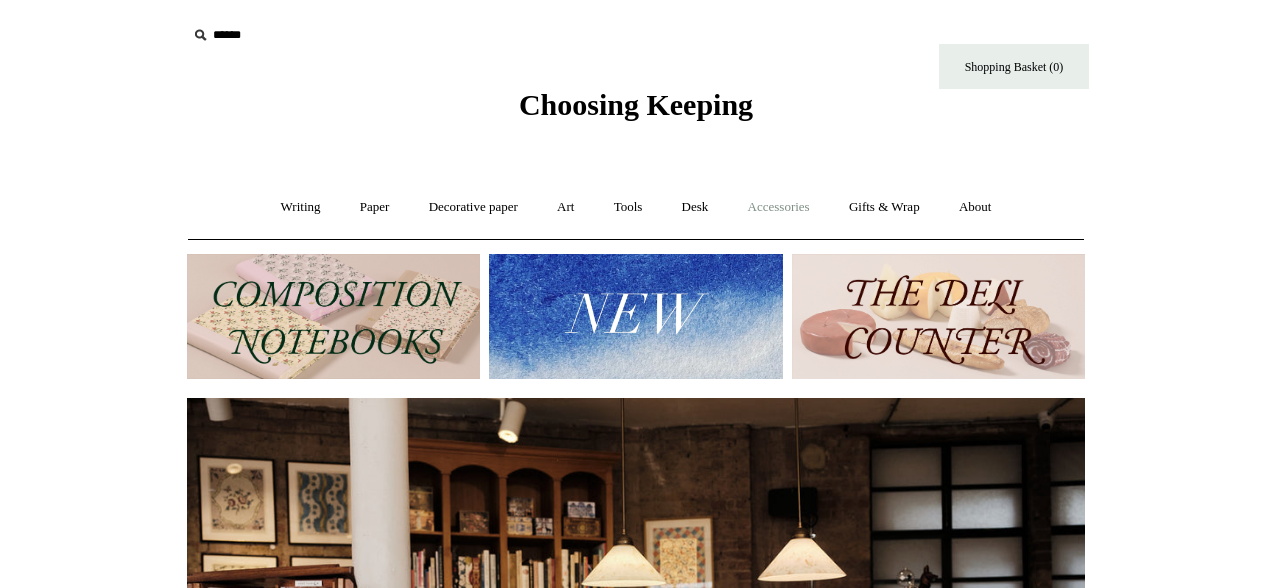 click on "Accessories +" at bounding box center (779, 207) 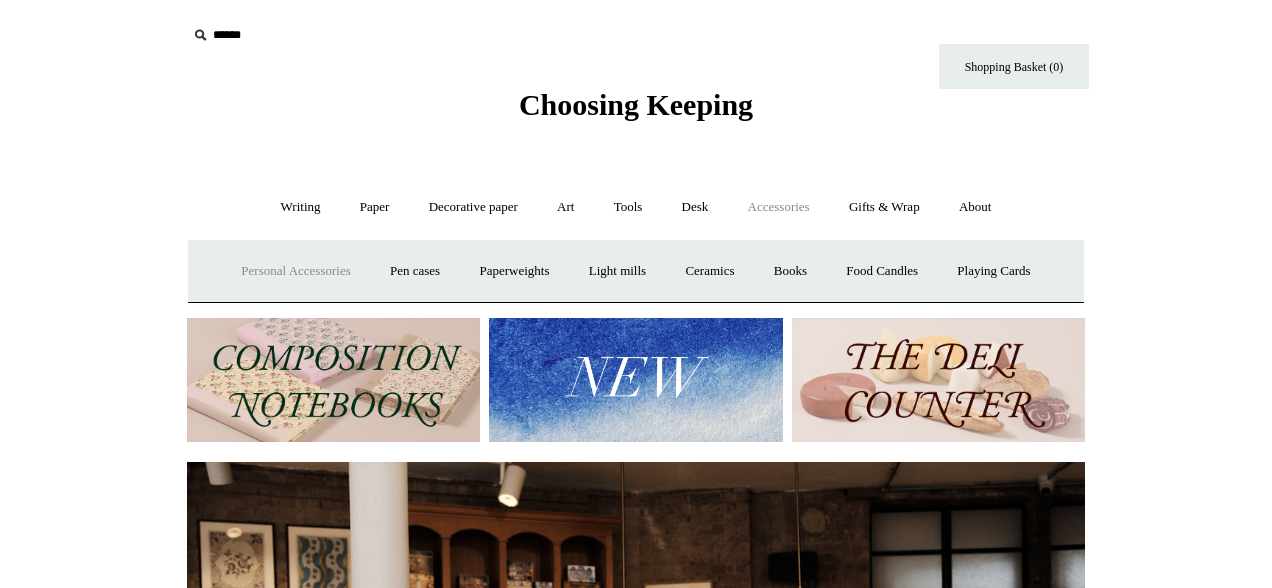click on "Personal Accessories +" at bounding box center [295, 271] 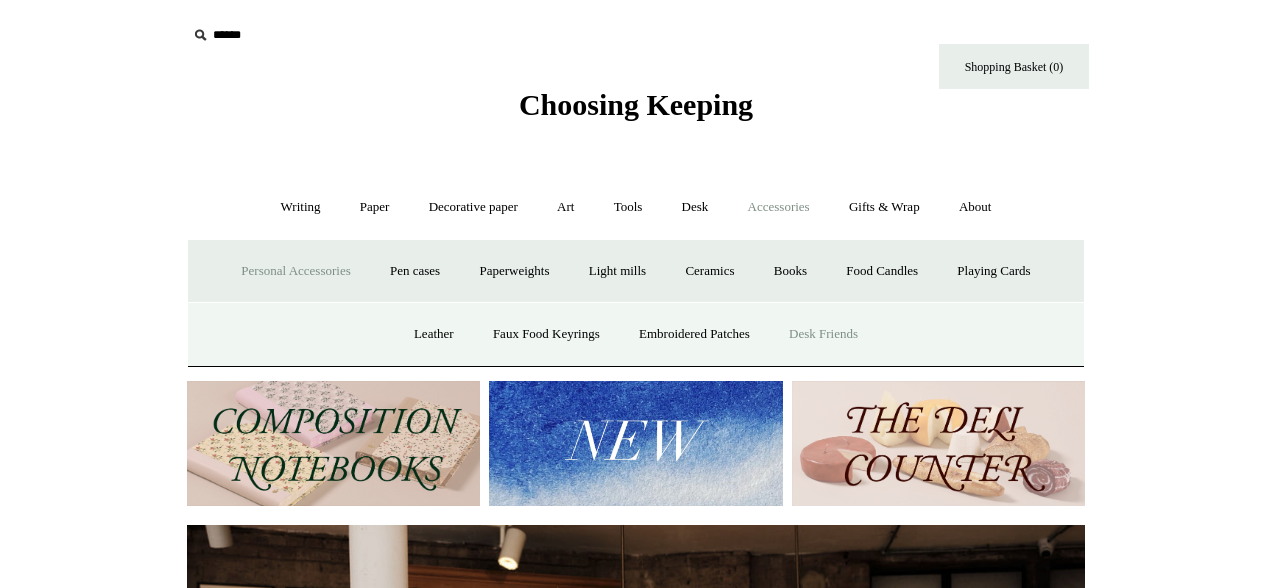 click on "Desk Friends" at bounding box center [823, 334] 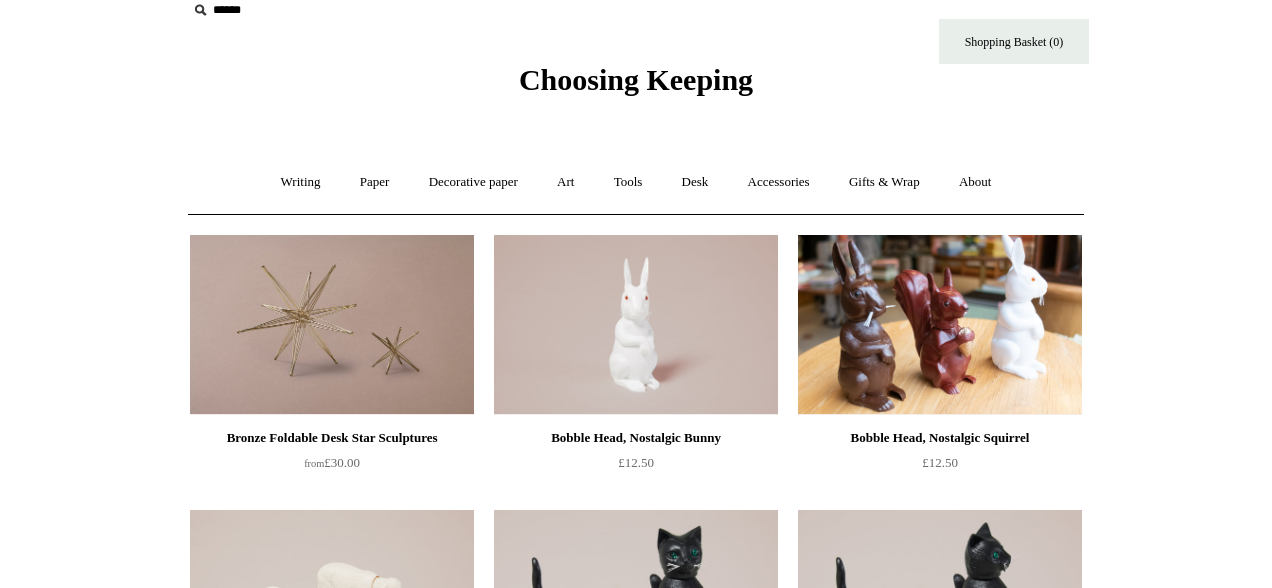 scroll, scrollTop: 0, scrollLeft: 0, axis: both 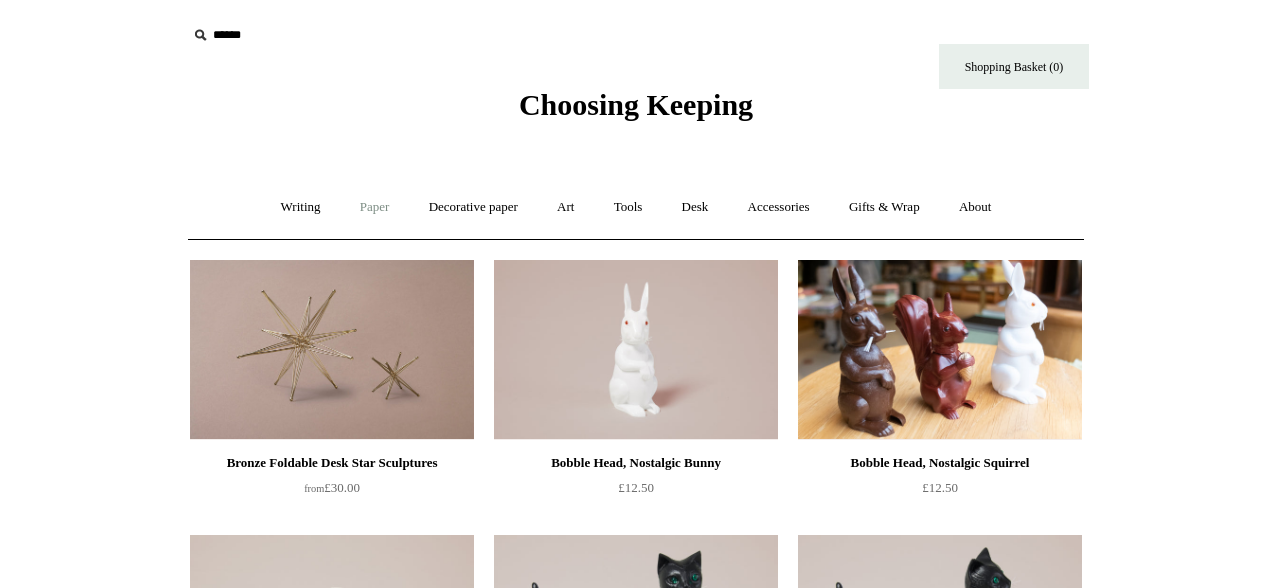 click on "Paper +" at bounding box center (375, 207) 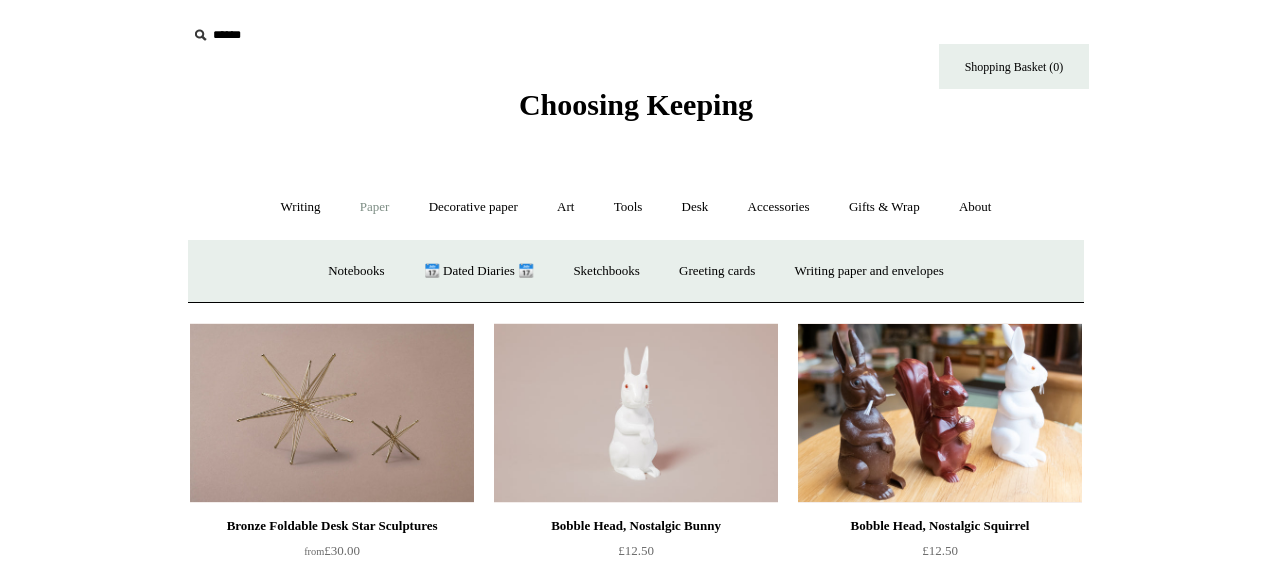 click at bounding box center (310, 35) 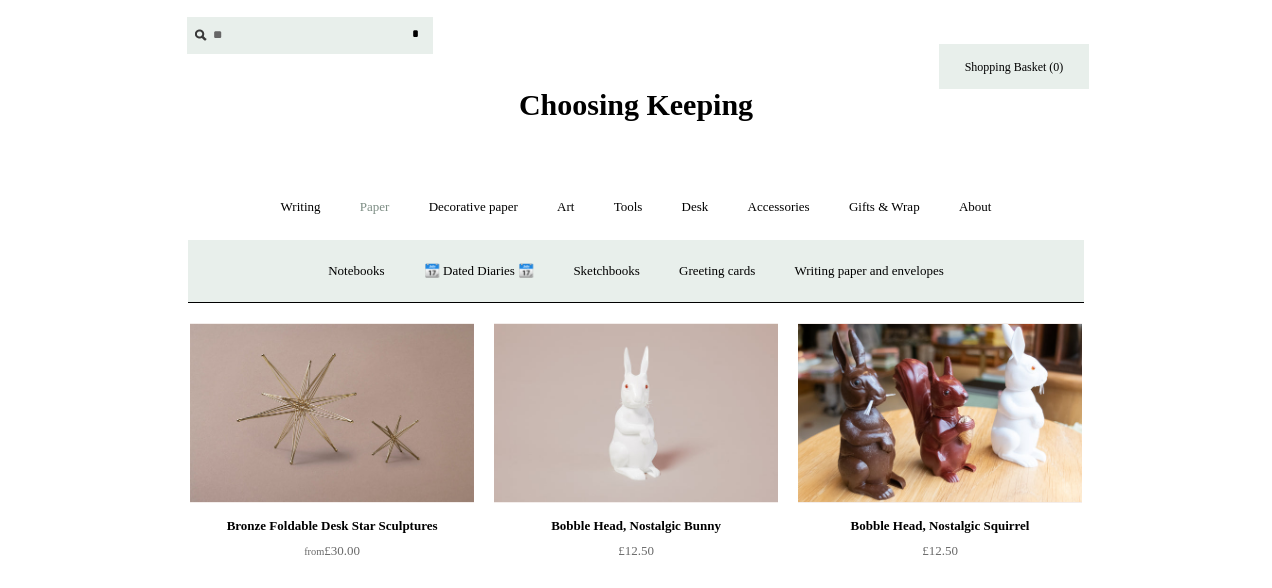 type on "*" 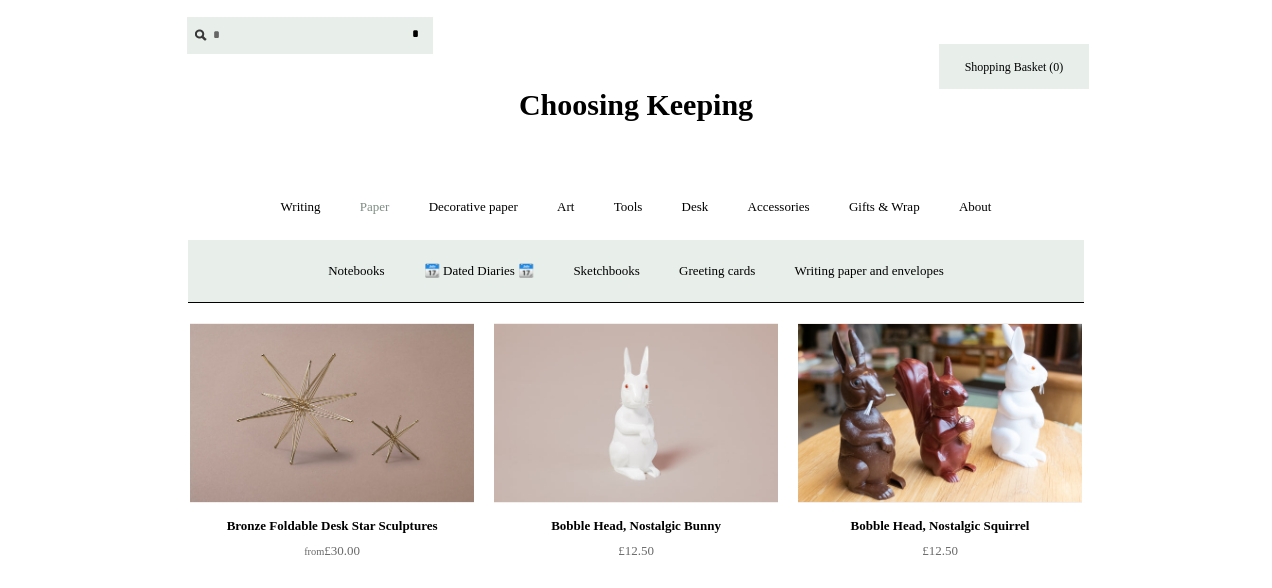 type 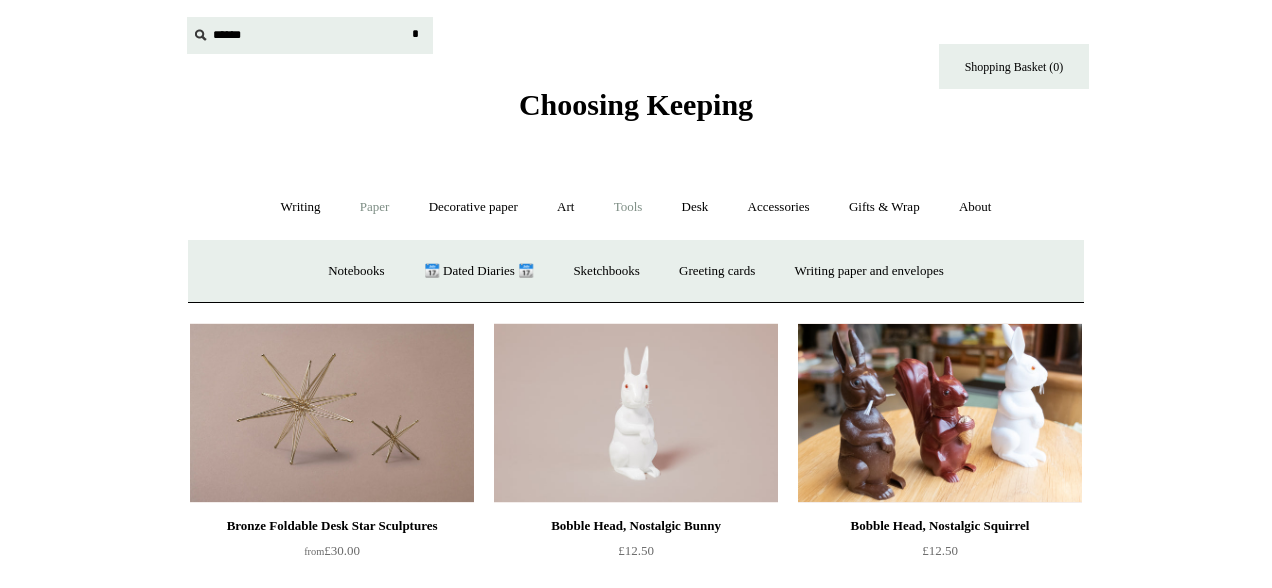 click on "Tools +" at bounding box center [628, 207] 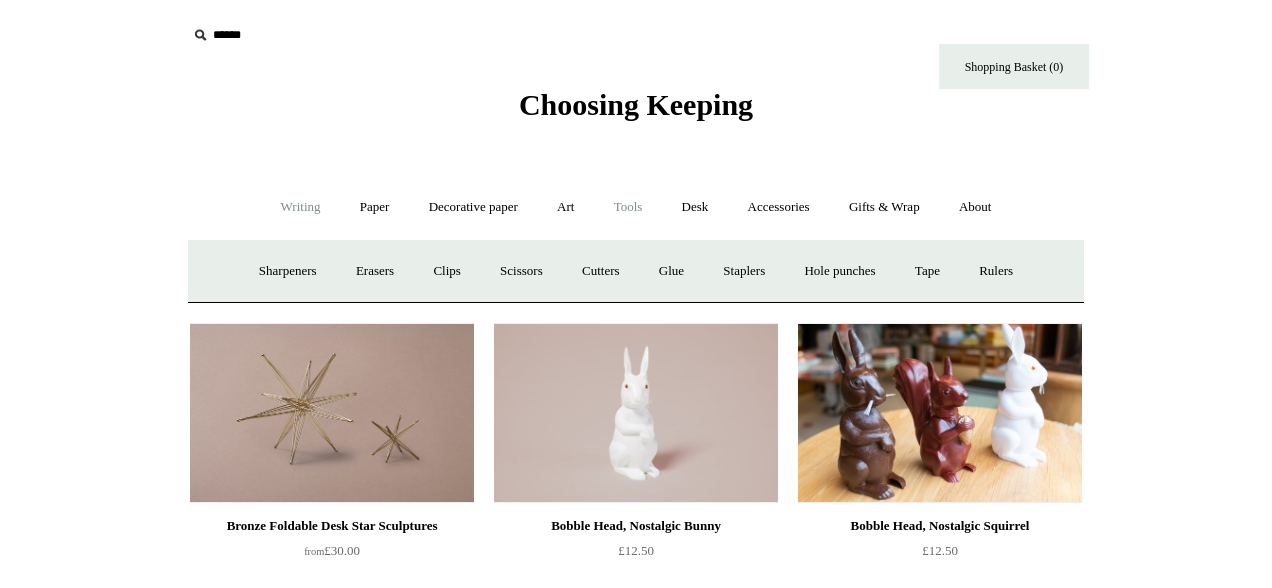 click on "Writing +" at bounding box center [301, 207] 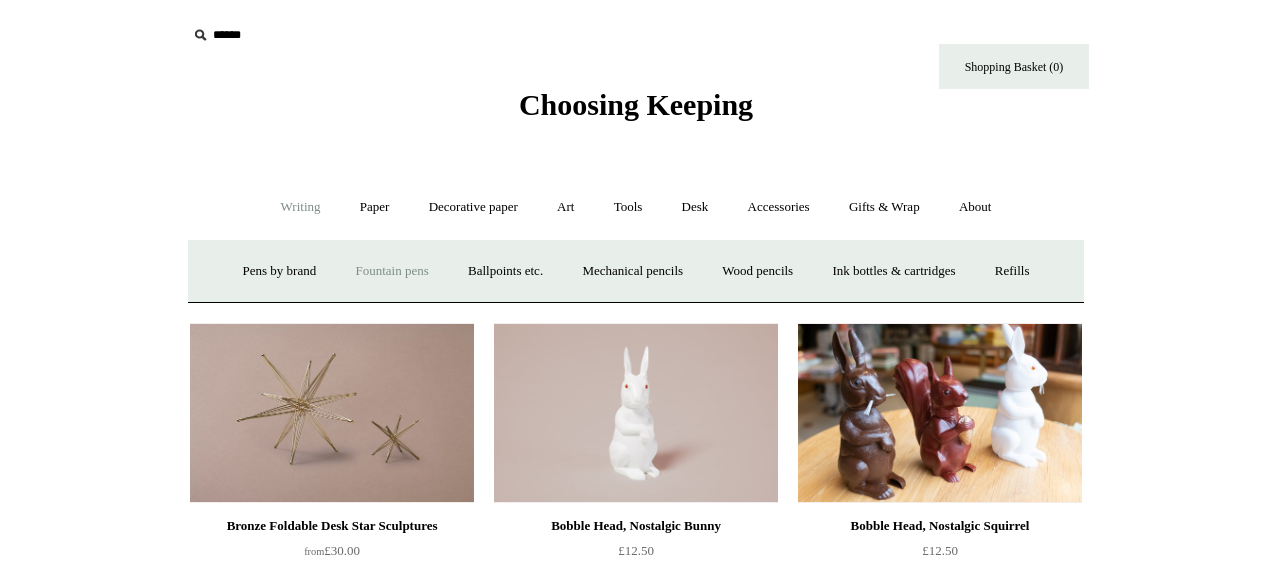 click on "Fountain pens +" at bounding box center (391, 271) 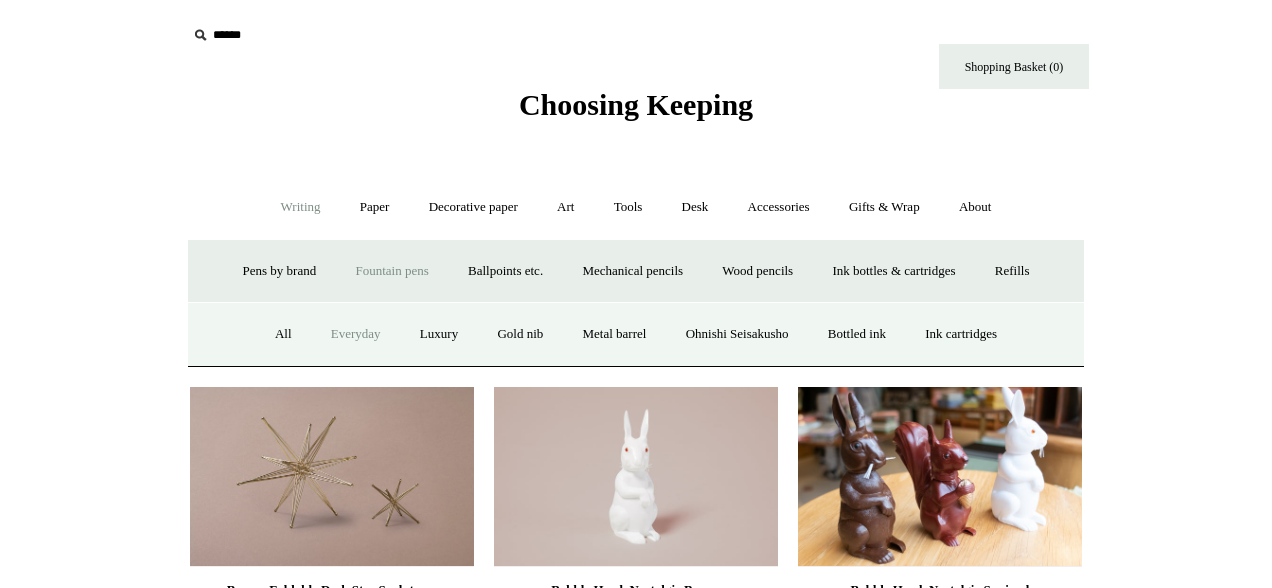 click on "Everyday" at bounding box center (356, 334) 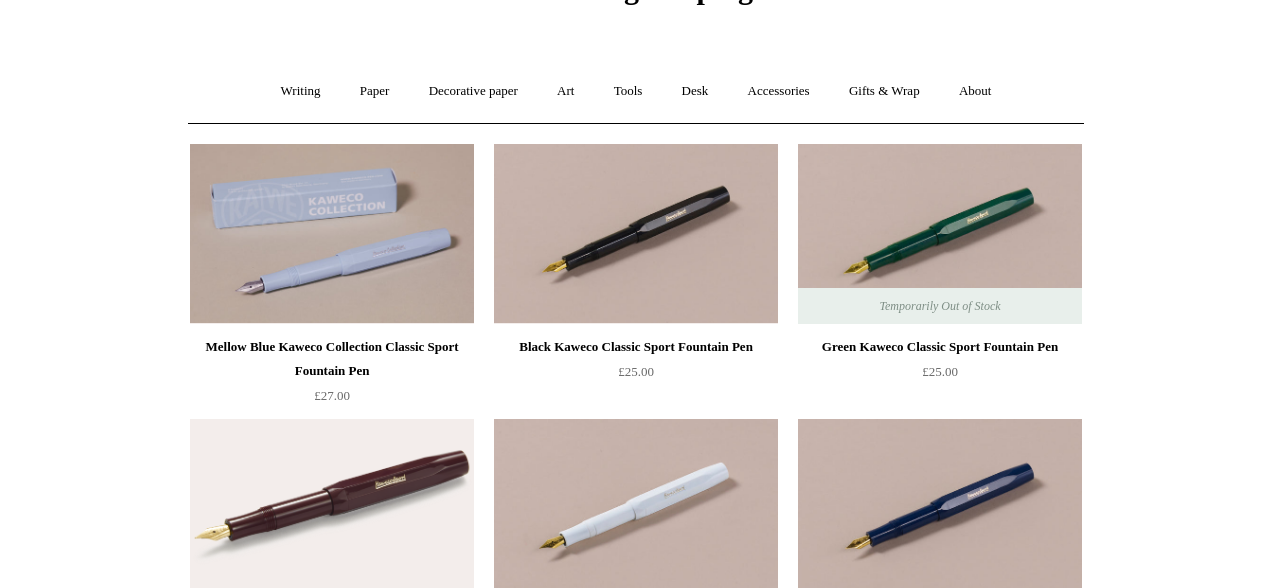 scroll, scrollTop: 0, scrollLeft: 0, axis: both 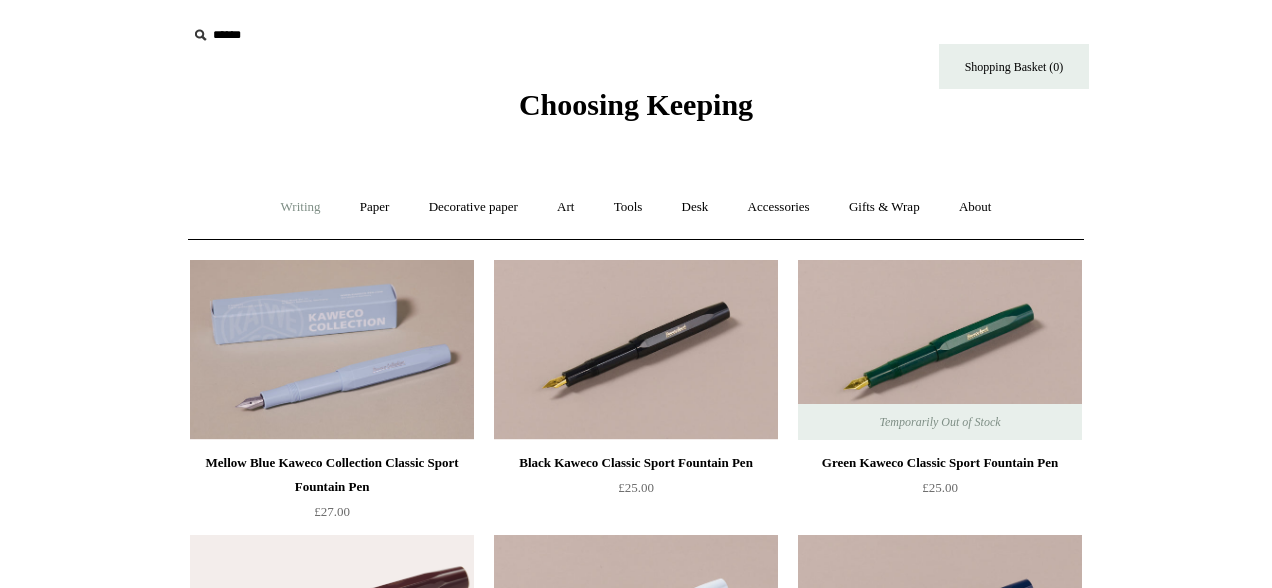 click on "Writing +" at bounding box center (301, 207) 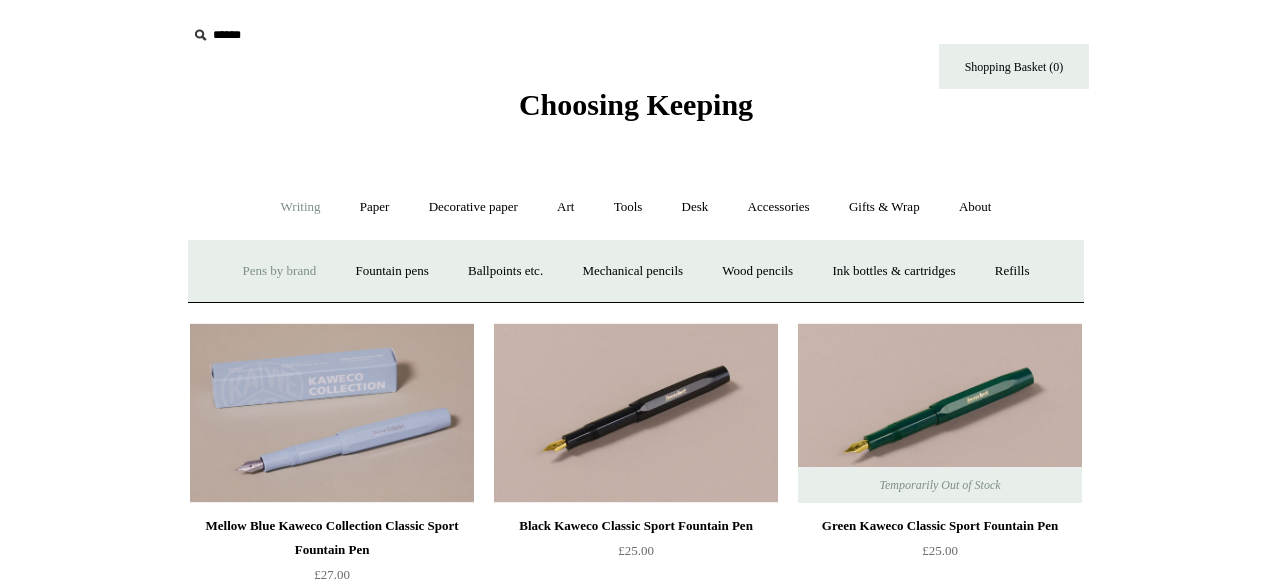 click on "Pens by brand +" at bounding box center [280, 271] 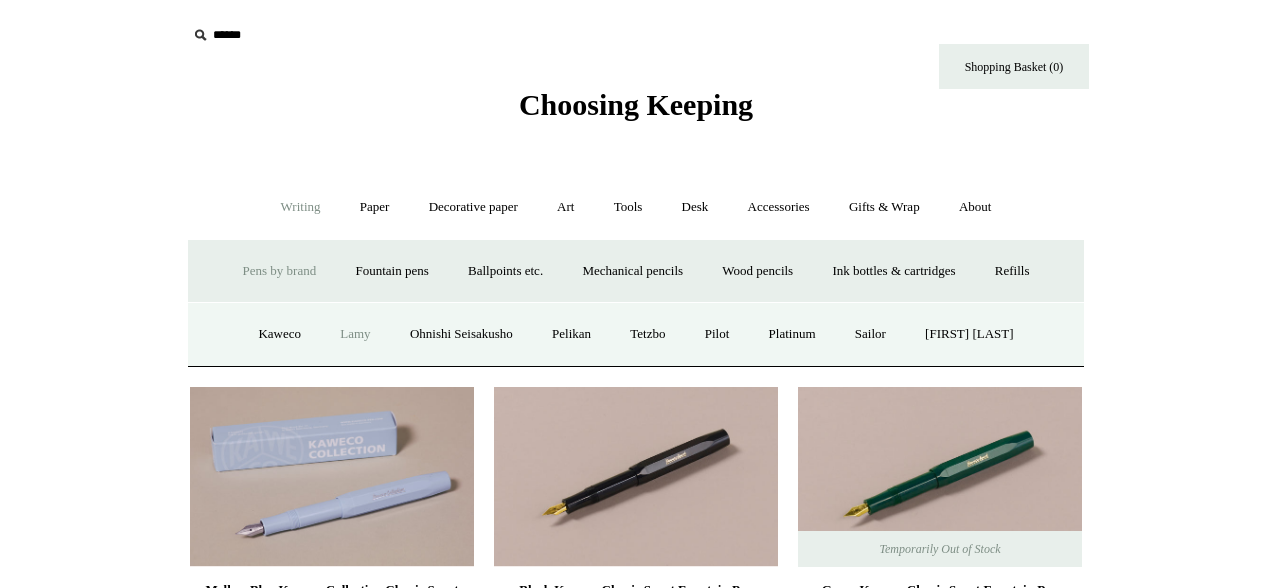 click on "Lamy" at bounding box center [355, 334] 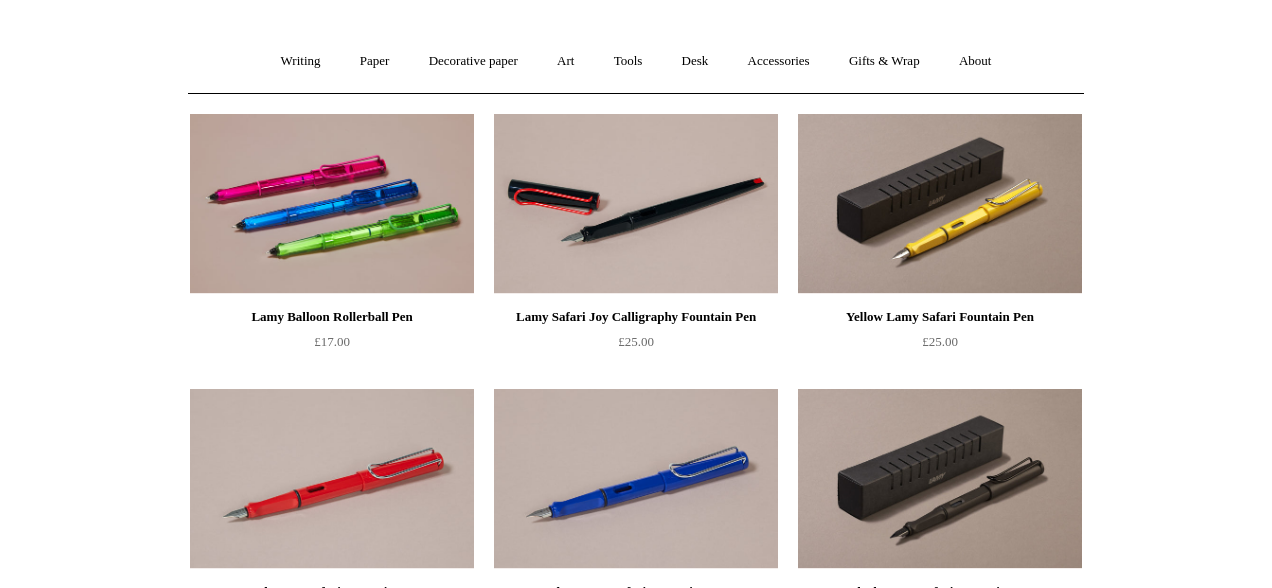 scroll, scrollTop: 142, scrollLeft: 0, axis: vertical 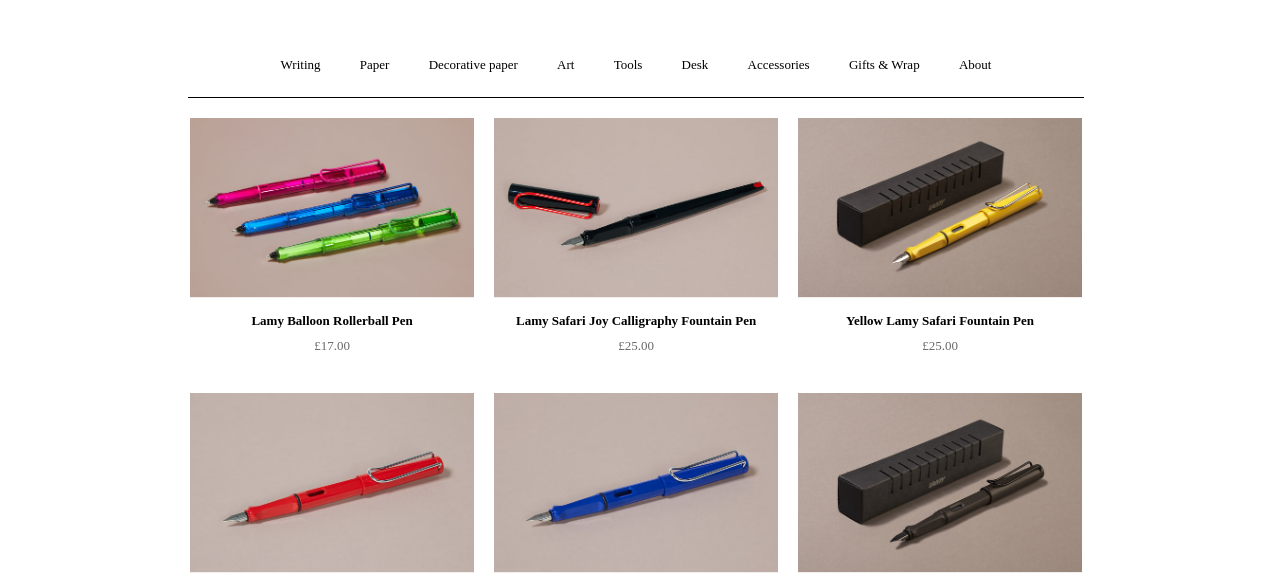 click at bounding box center (940, 208) 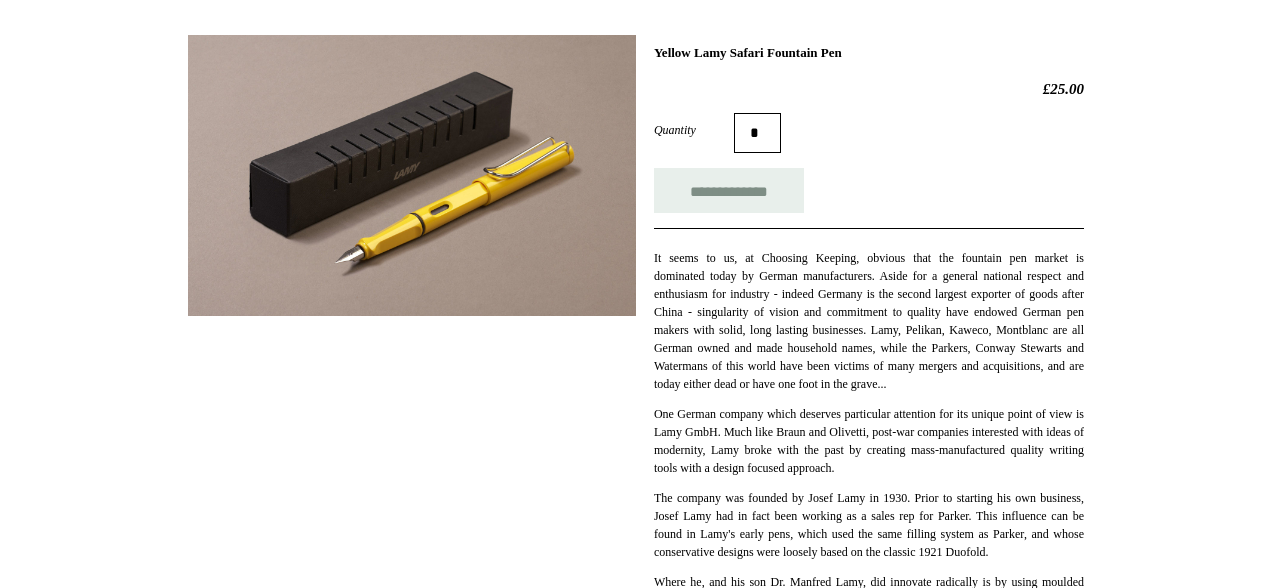 scroll, scrollTop: 274, scrollLeft: 0, axis: vertical 